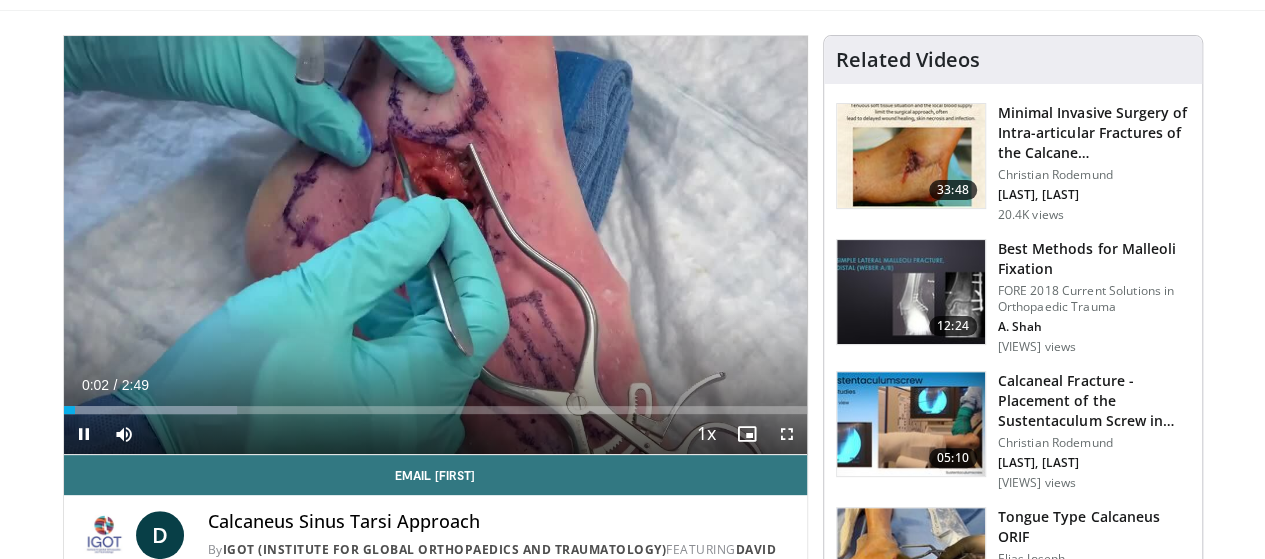 scroll, scrollTop: 128, scrollLeft: 0, axis: vertical 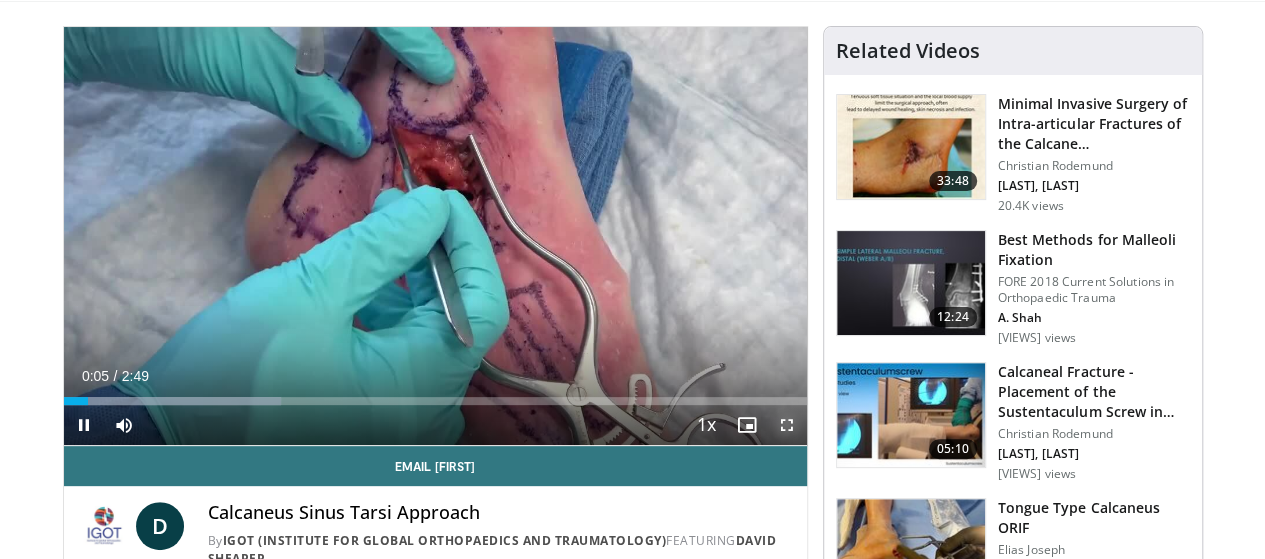 click at bounding box center (787, 425) 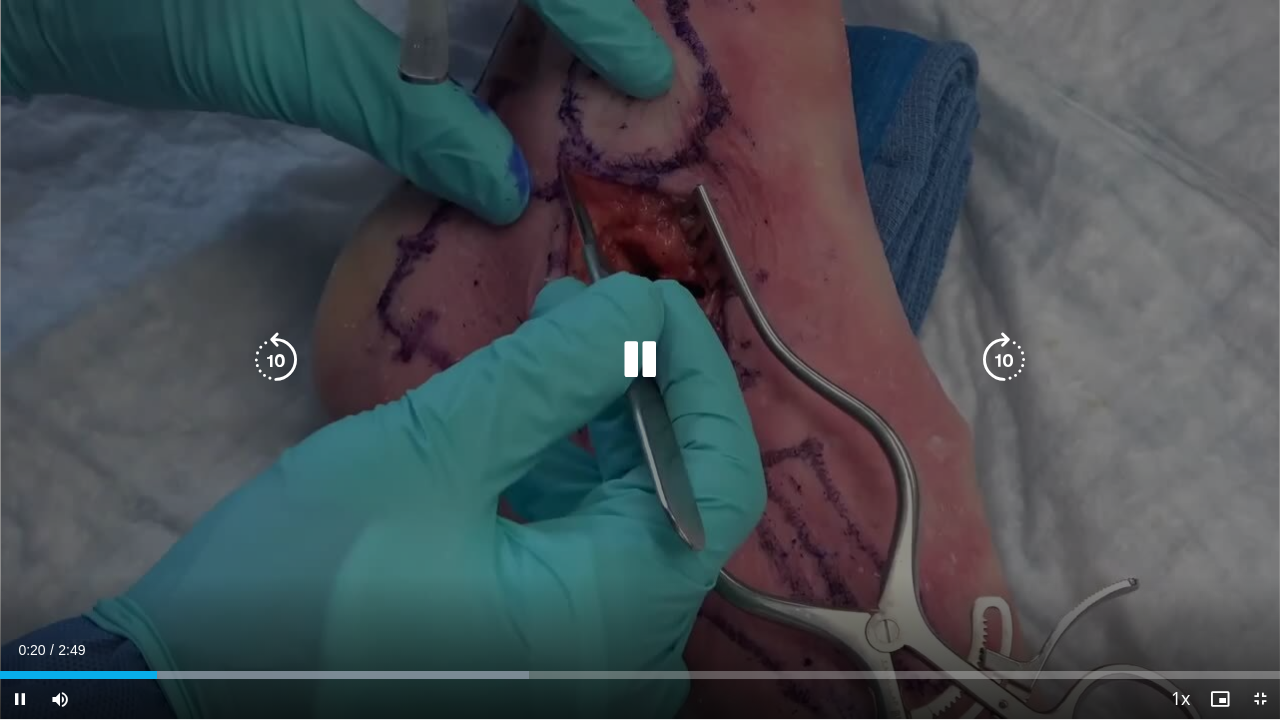 click at bounding box center [640, 360] 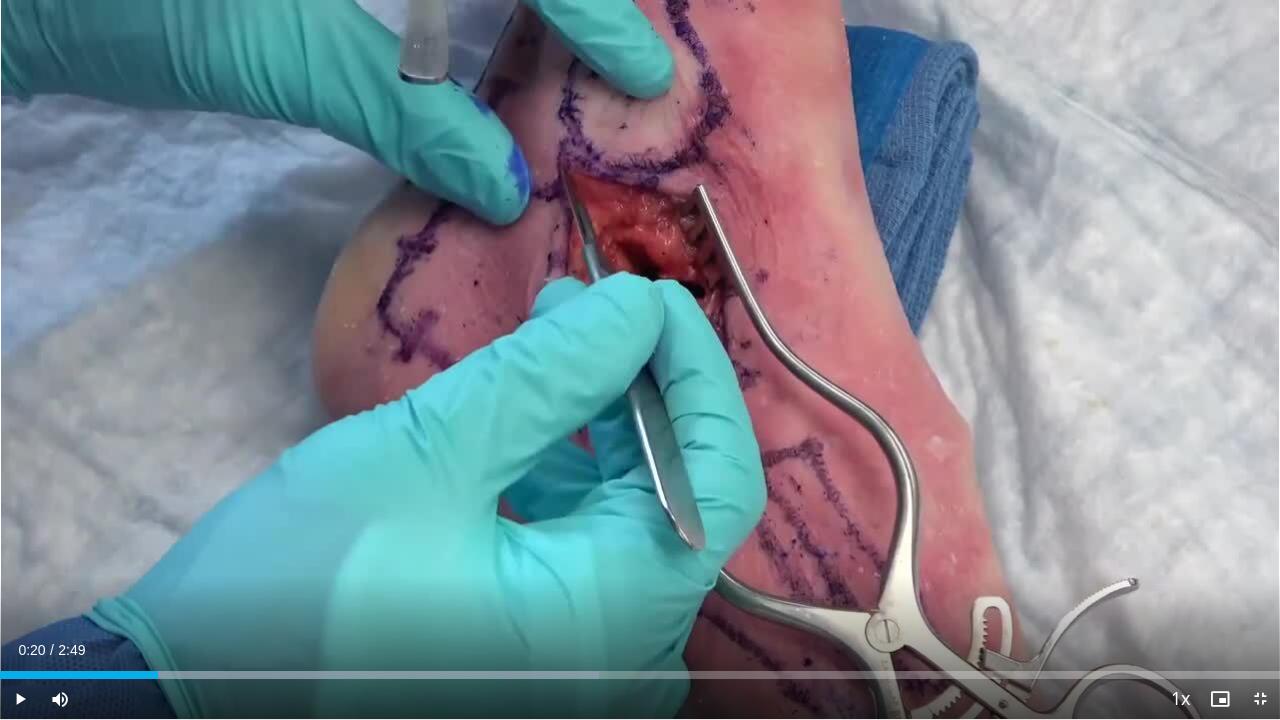 type 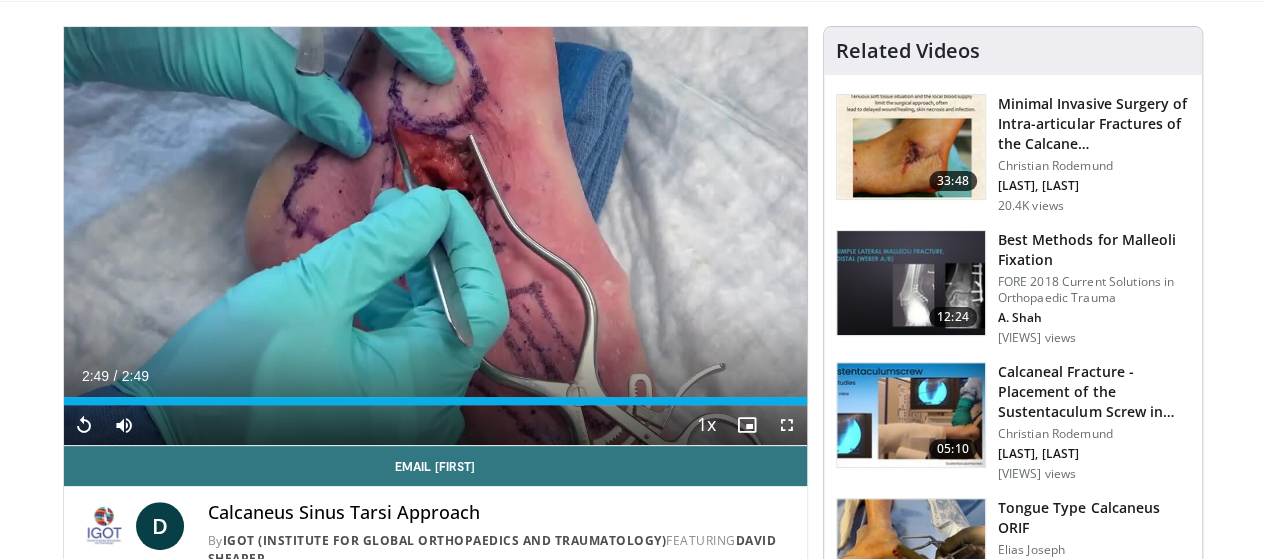 click at bounding box center [911, 415] 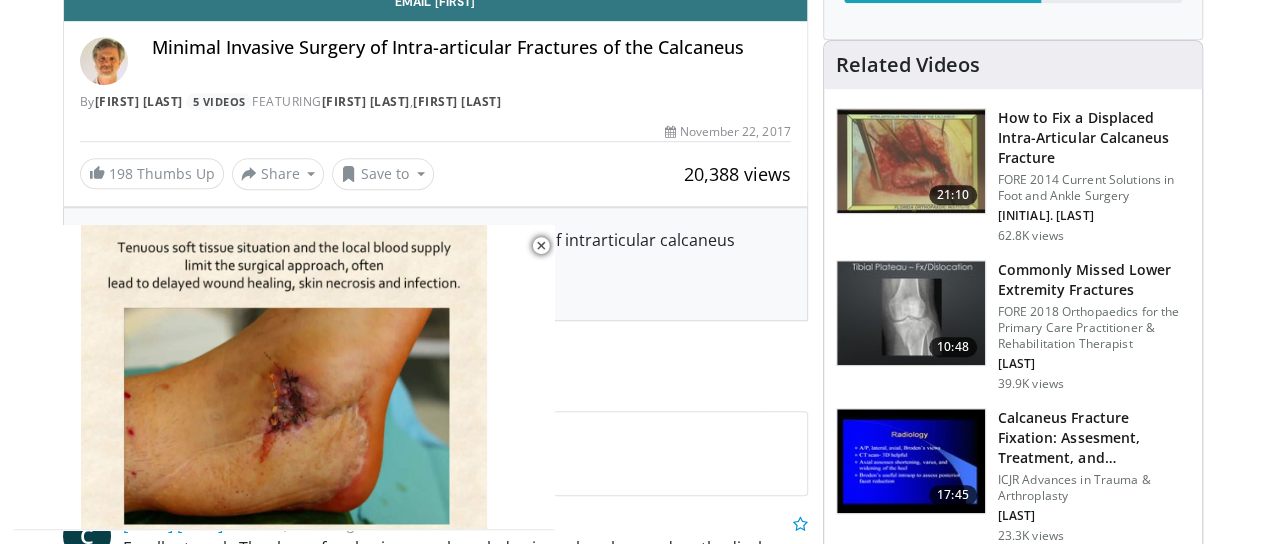 scroll, scrollTop: 875, scrollLeft: 0, axis: vertical 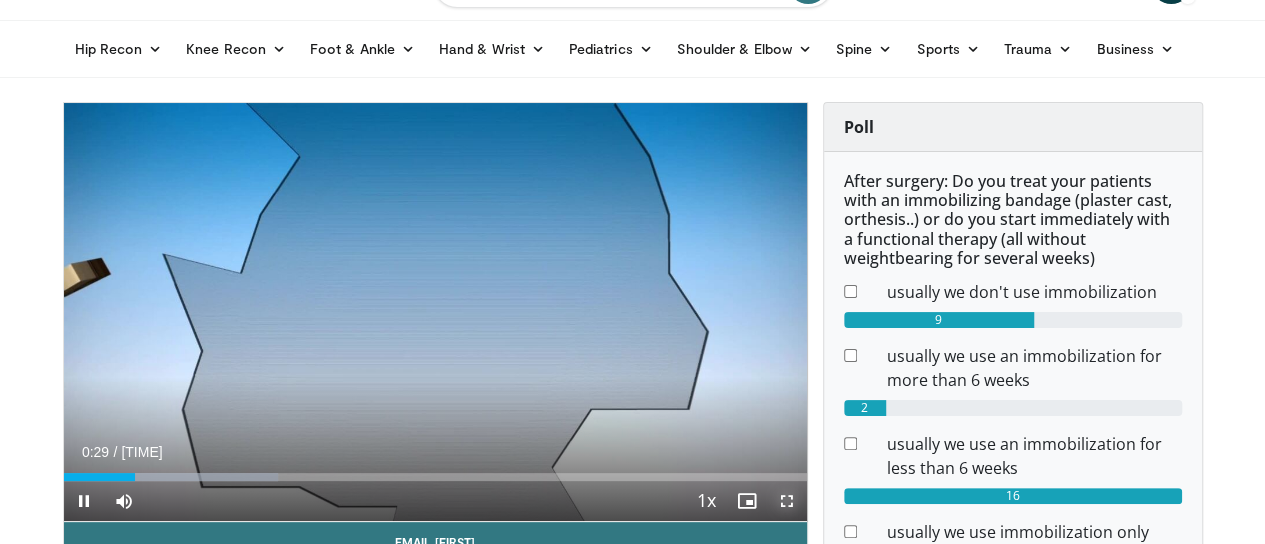click at bounding box center [787, 501] 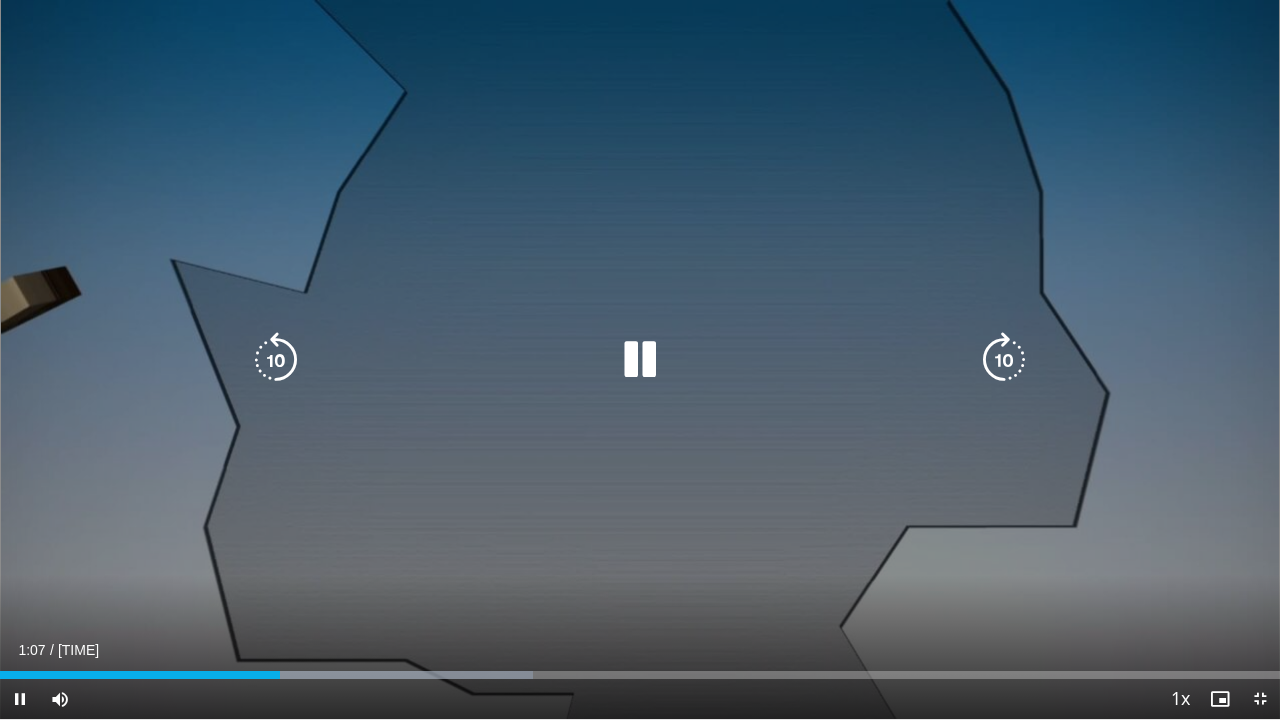 click at bounding box center (640, 360) 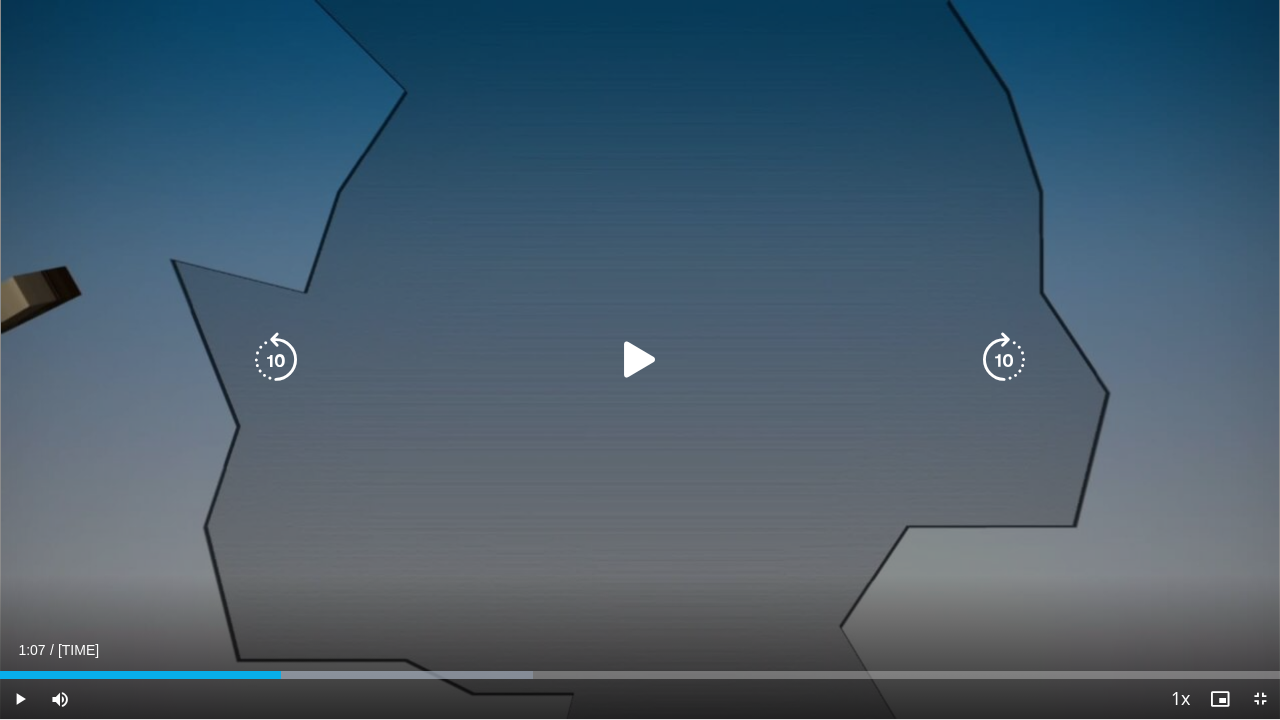 click at bounding box center [276, 360] 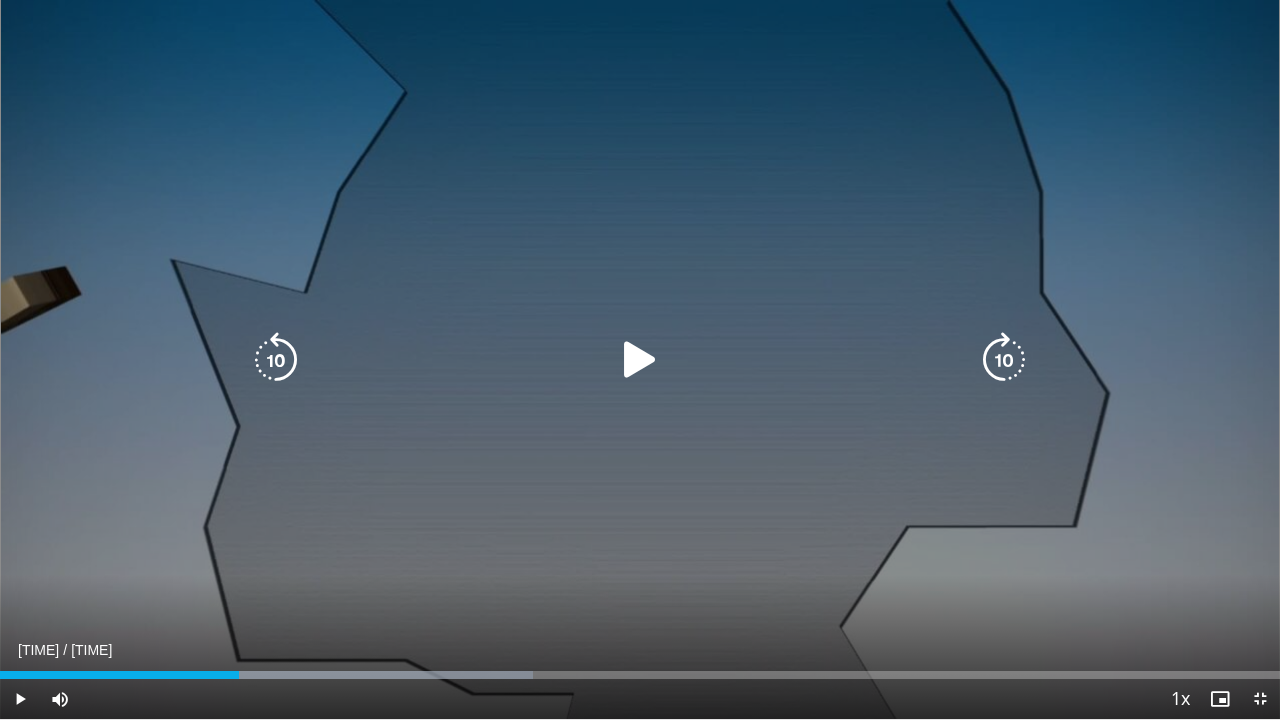 click at bounding box center (640, 360) 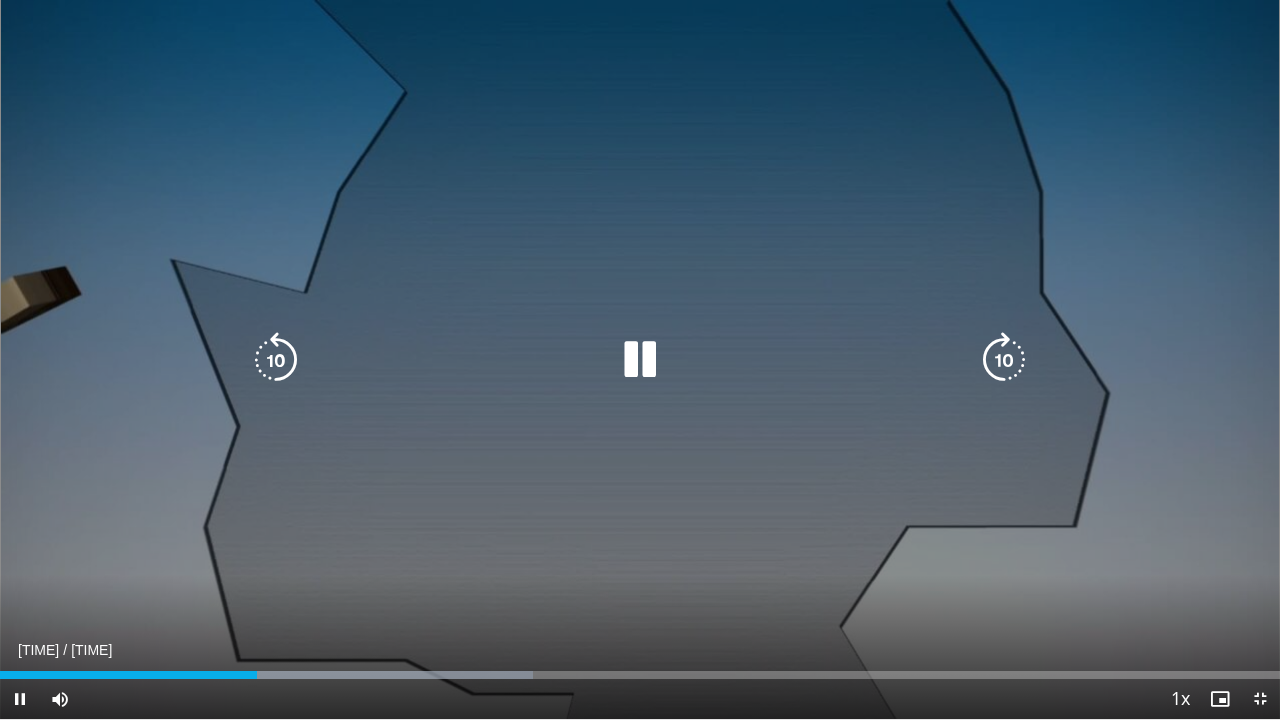 click at bounding box center [640, 360] 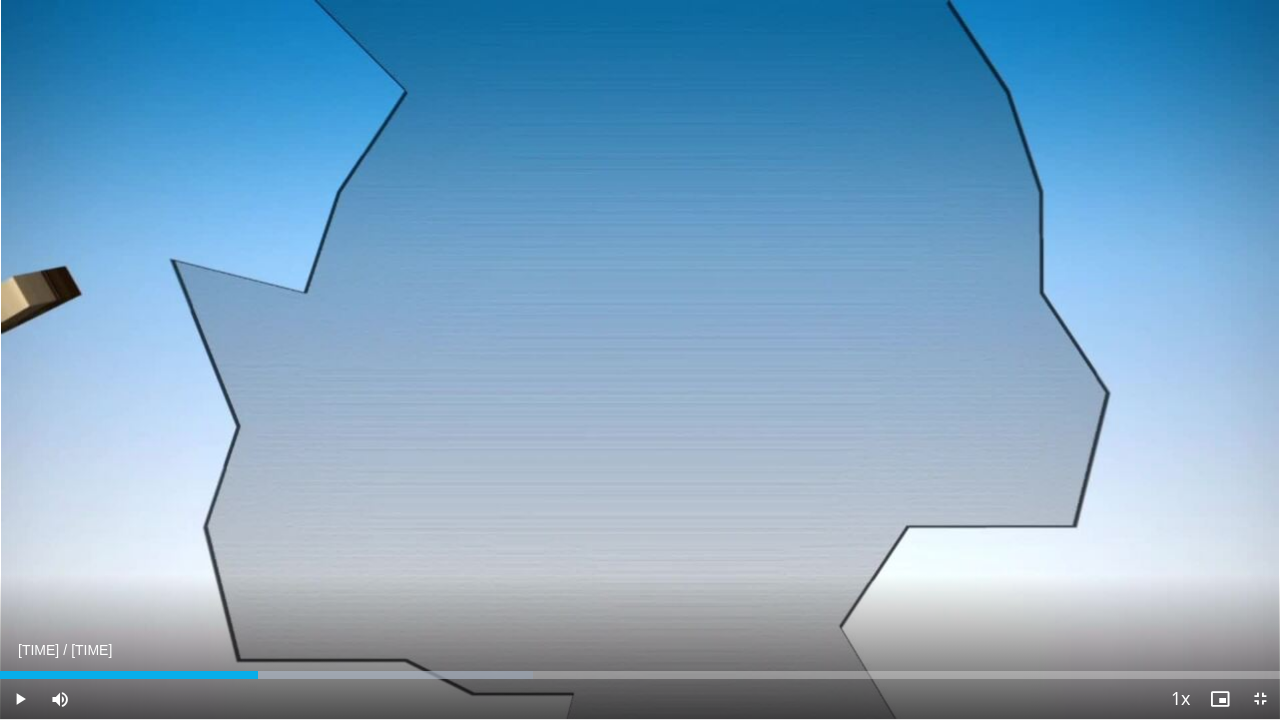type 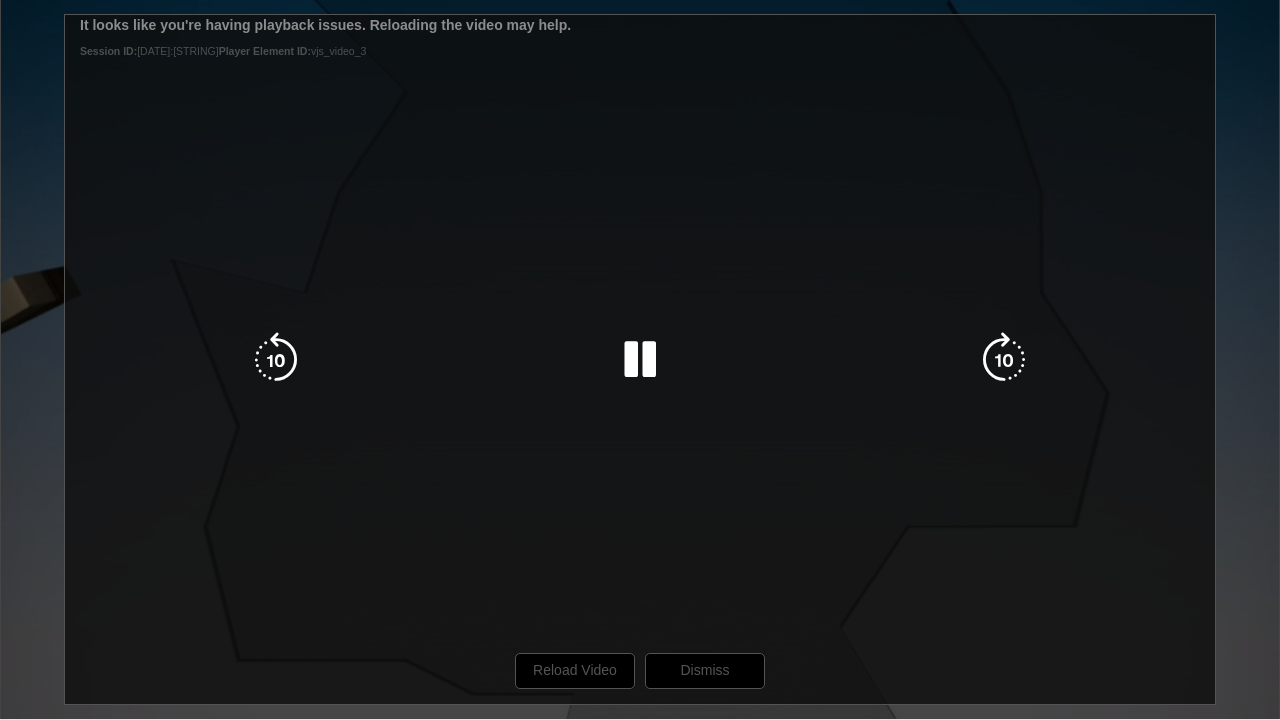click on "10 seconds
Tap to unmute" at bounding box center [640, 359] 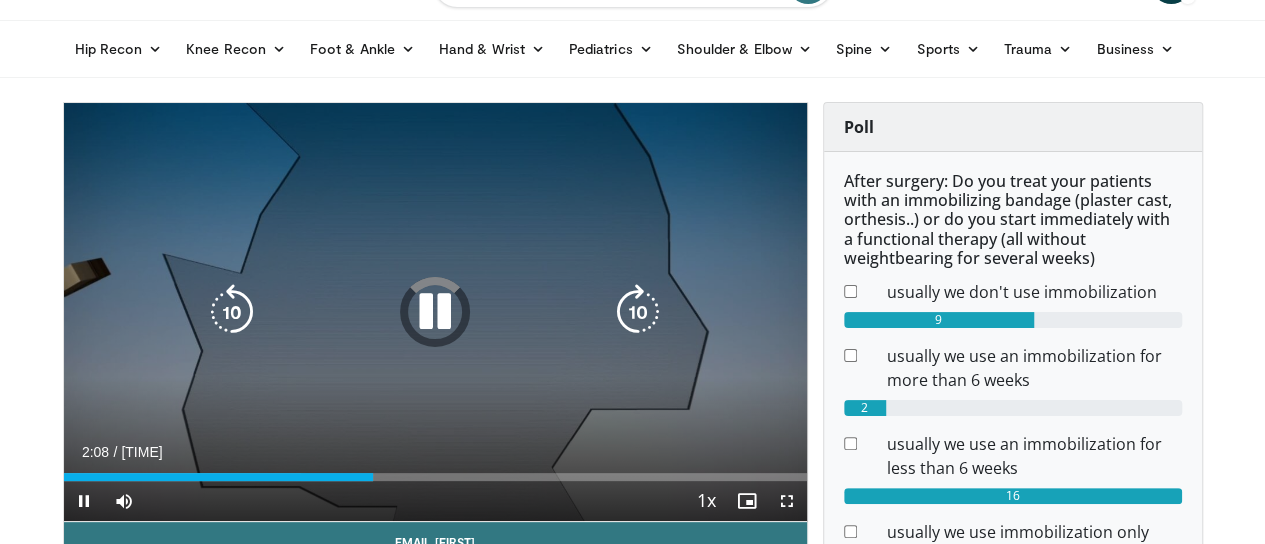 click at bounding box center (435, 312) 